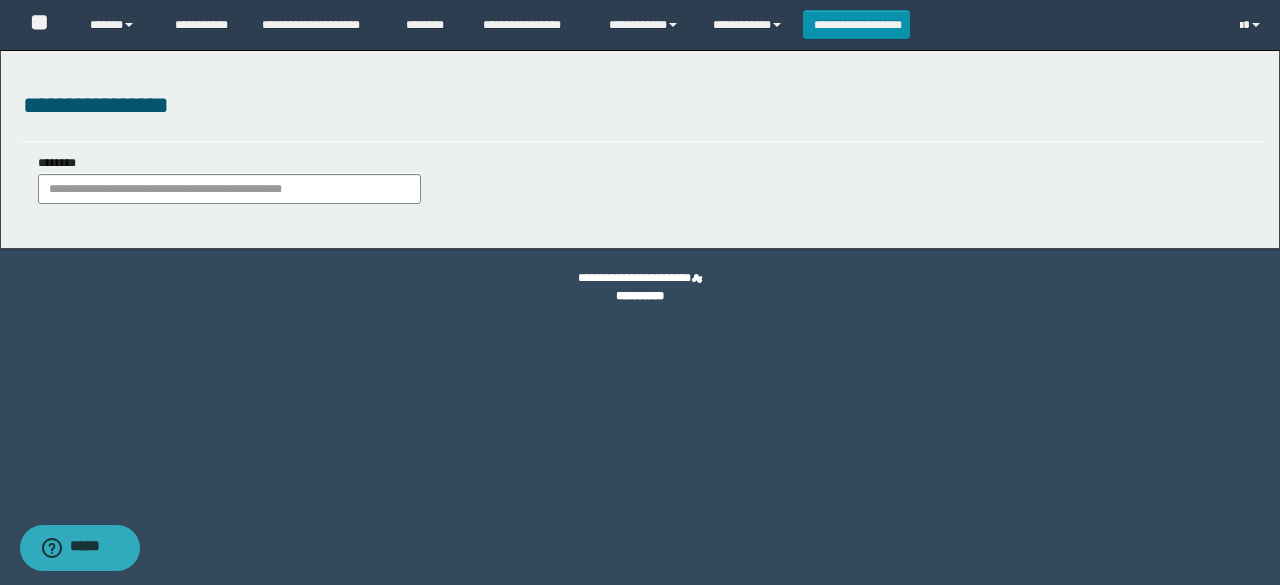 scroll, scrollTop: 0, scrollLeft: 0, axis: both 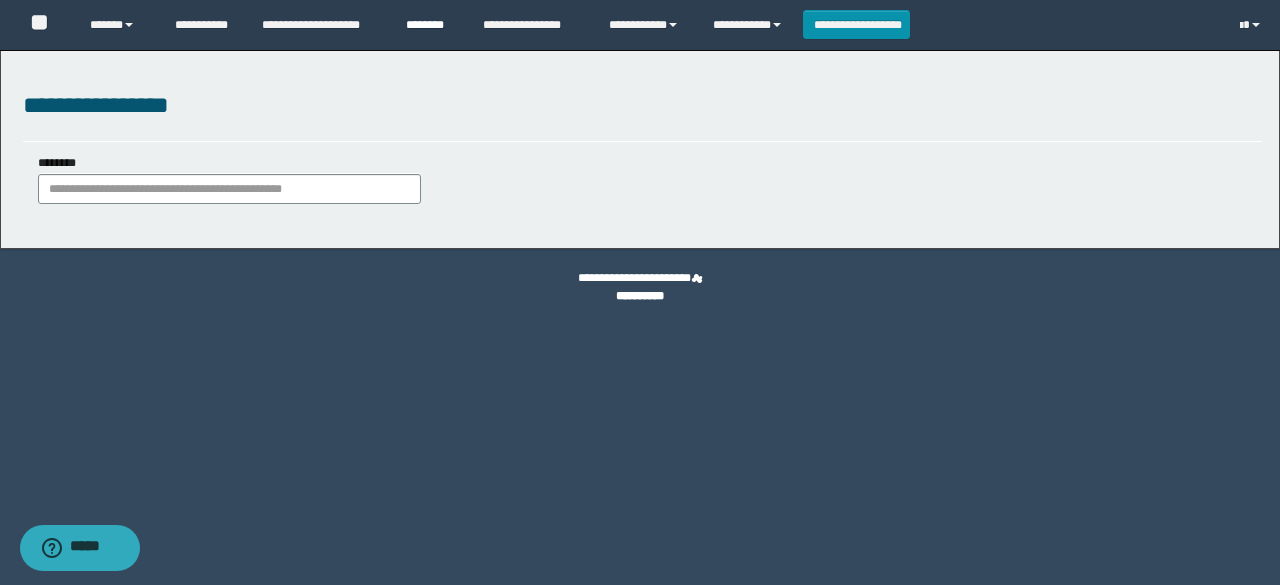 click on "********" at bounding box center (429, 25) 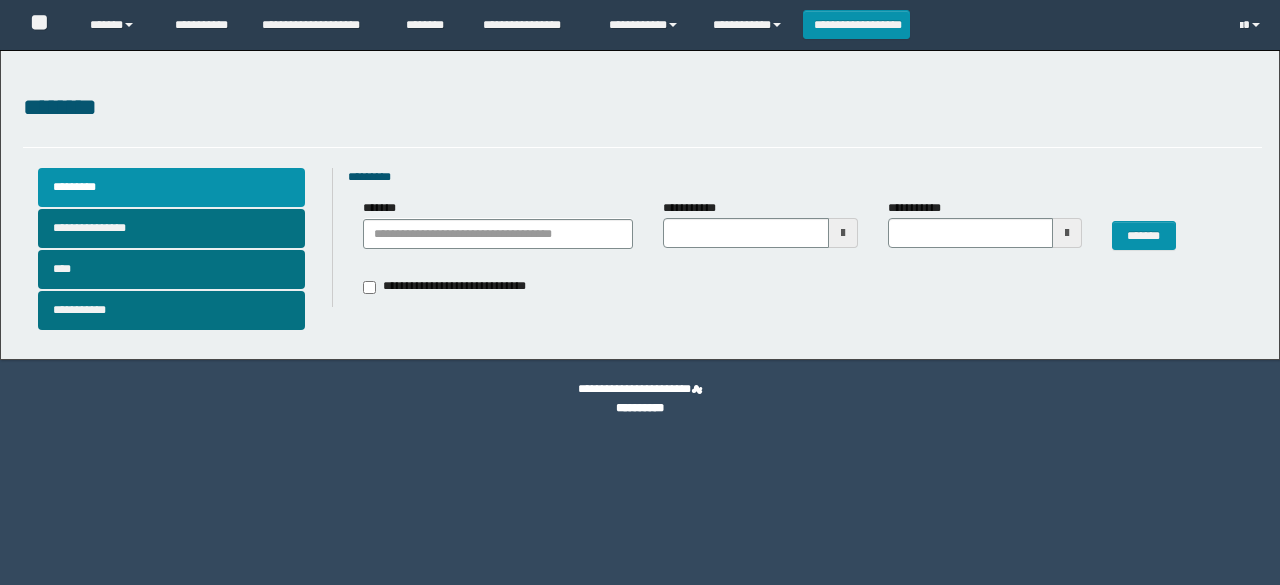 scroll, scrollTop: 0, scrollLeft: 0, axis: both 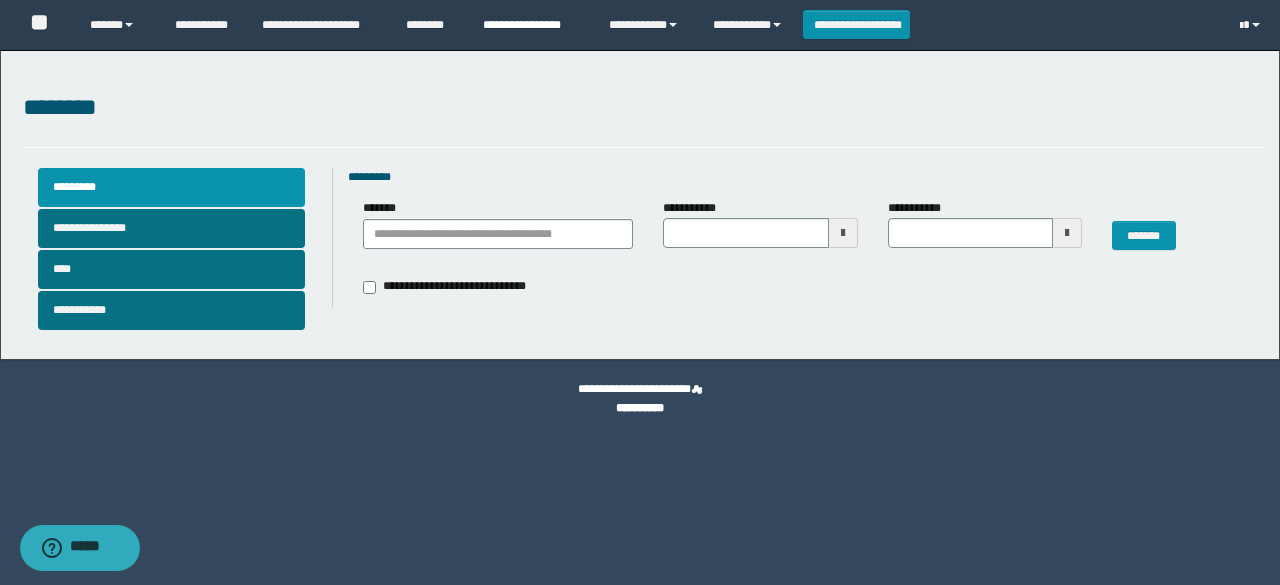 click on "**********" at bounding box center [531, 25] 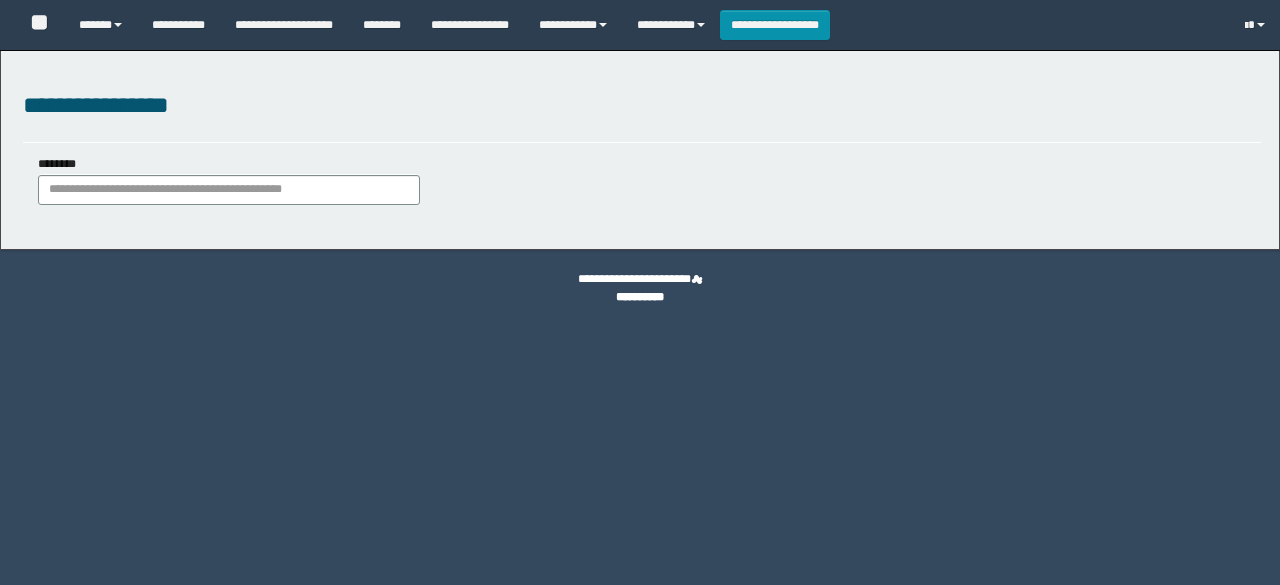 scroll, scrollTop: 0, scrollLeft: 0, axis: both 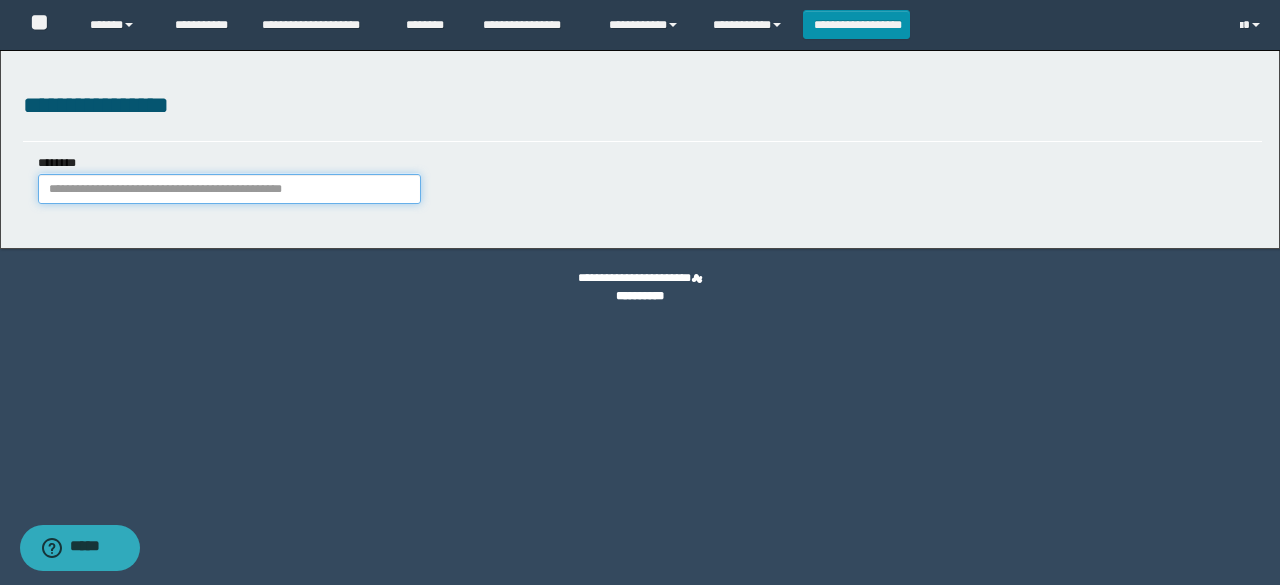 click on "********" at bounding box center (229, 189) 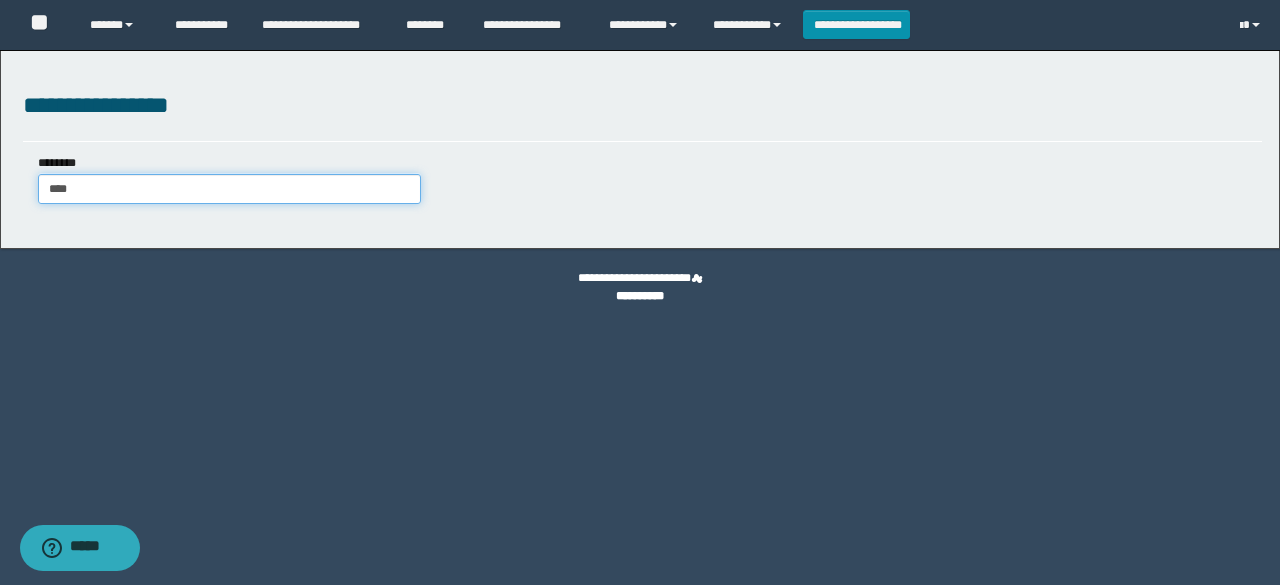 type on "****" 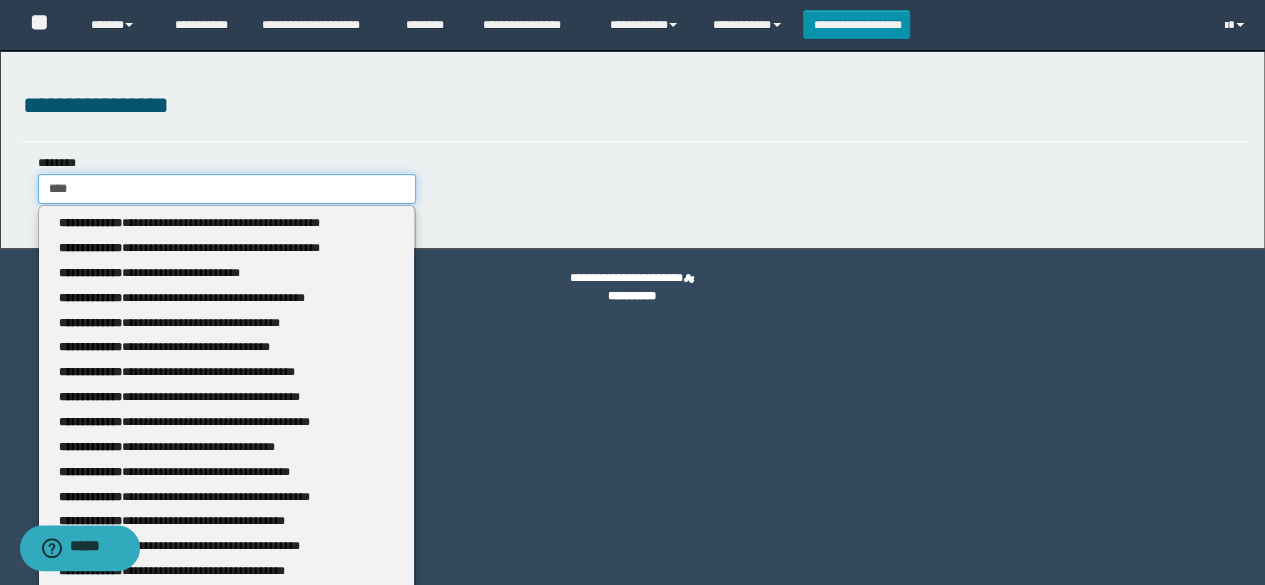 type 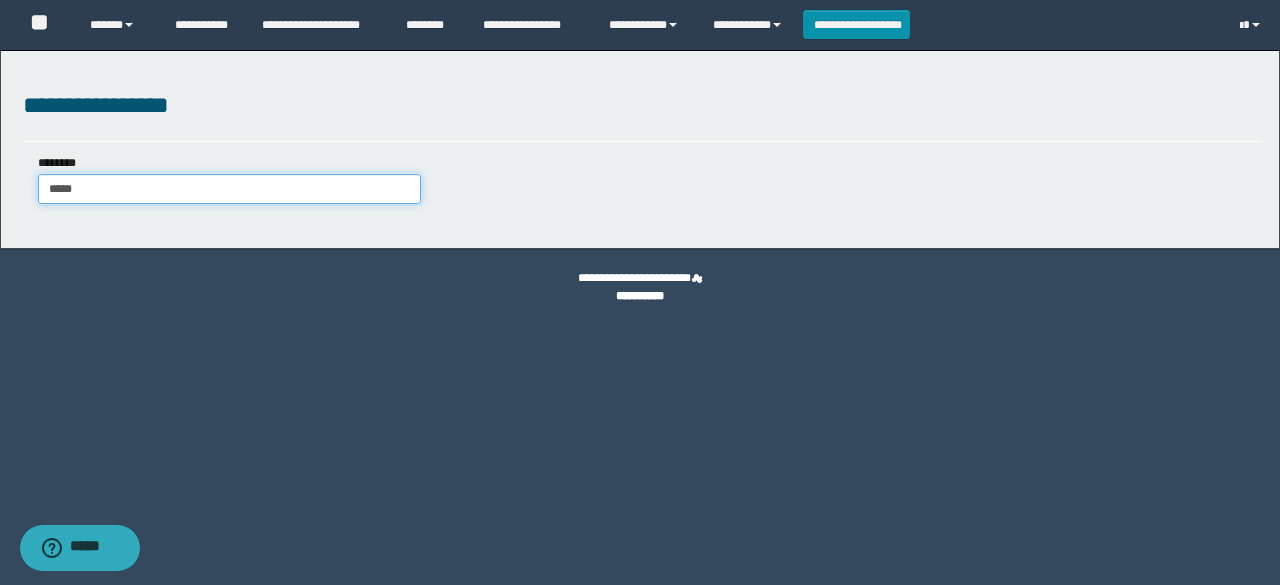 type on "******" 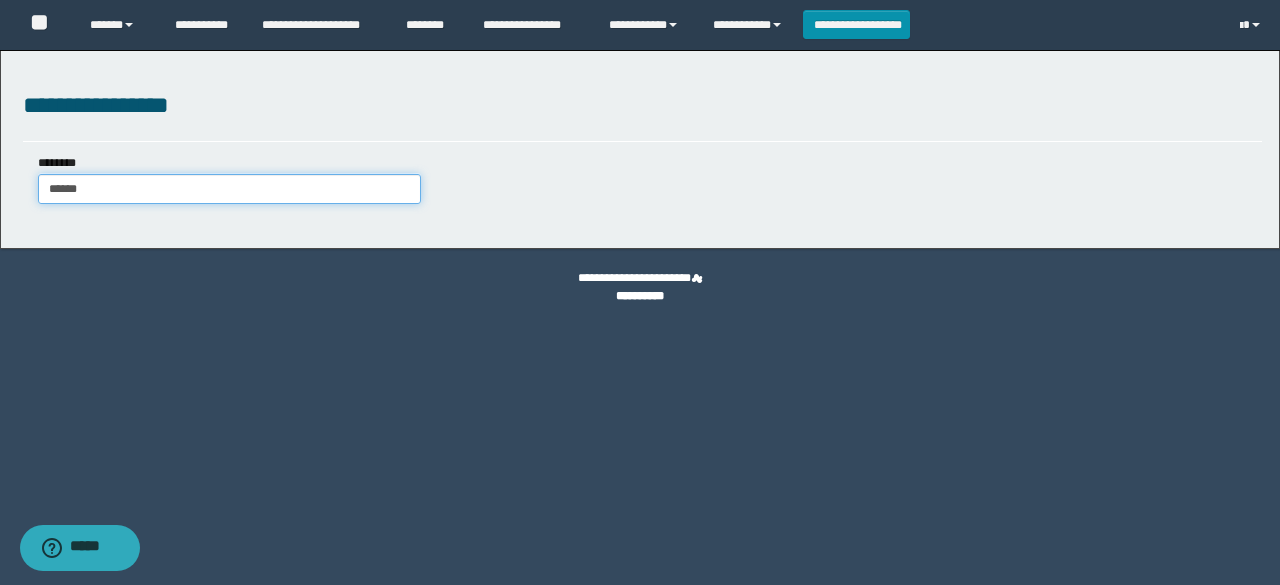 type on "******" 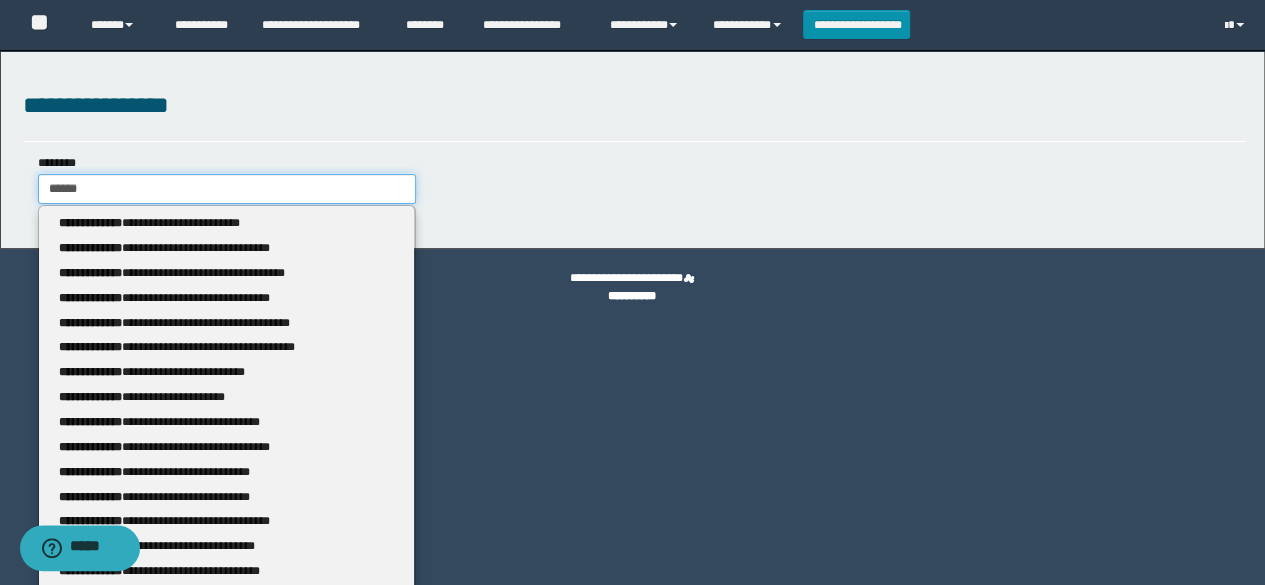 type 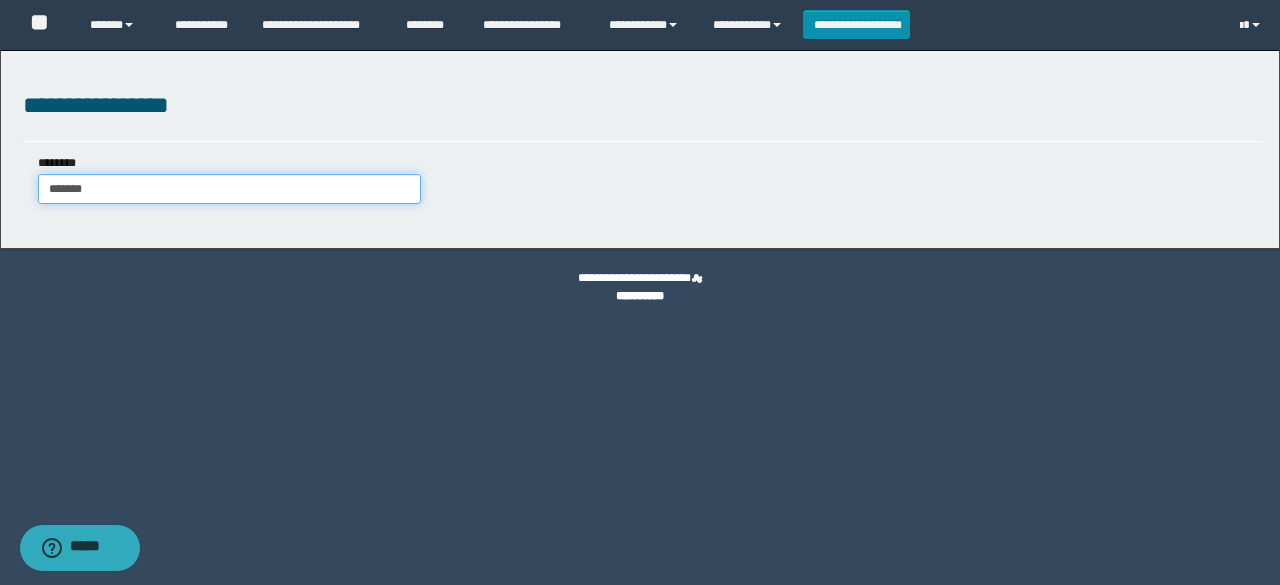 type on "*******" 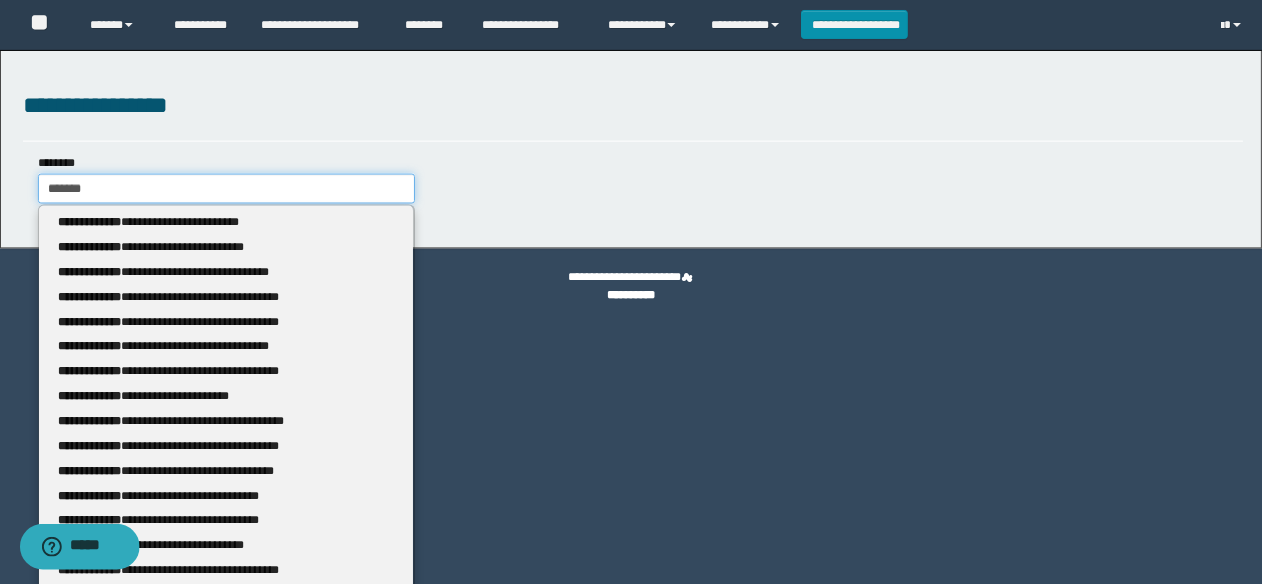 type 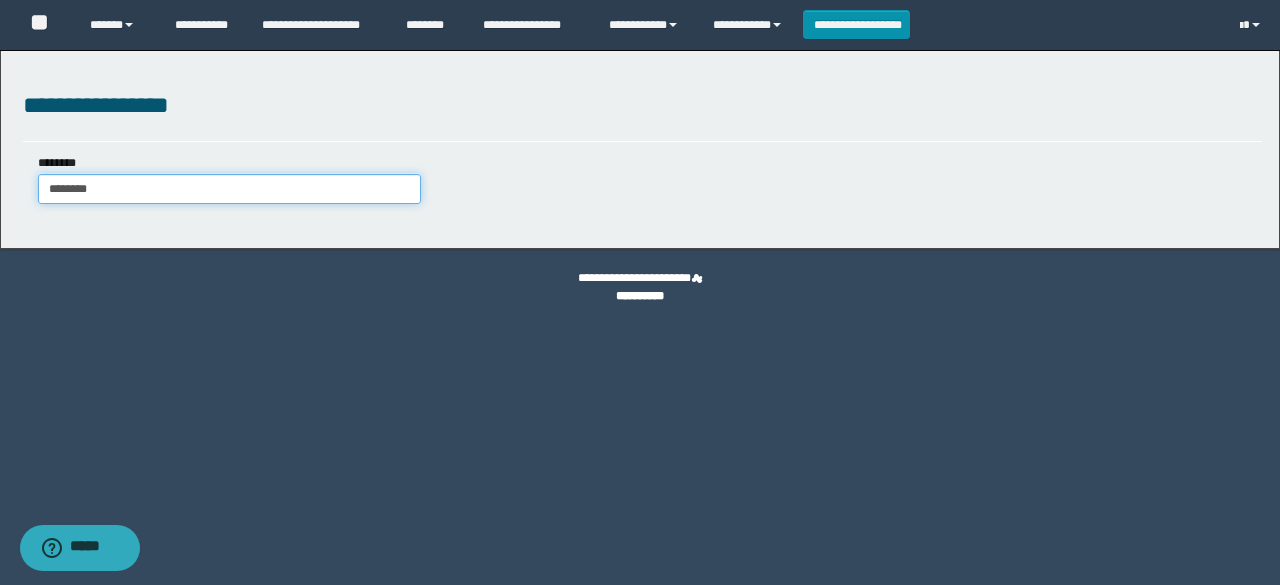 type on "********" 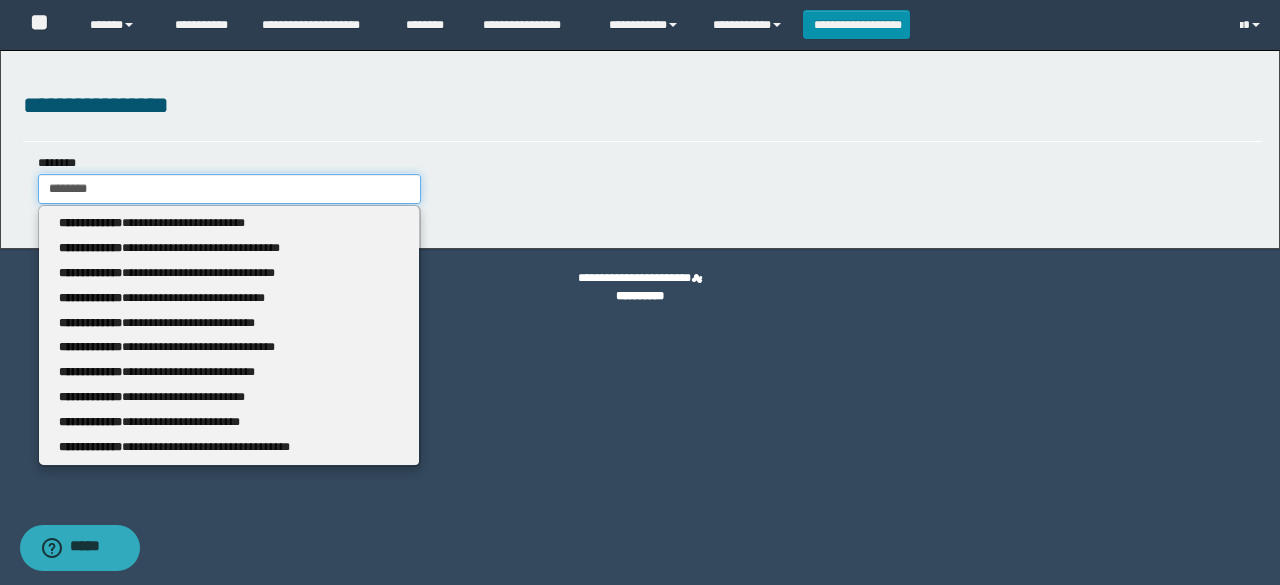 type 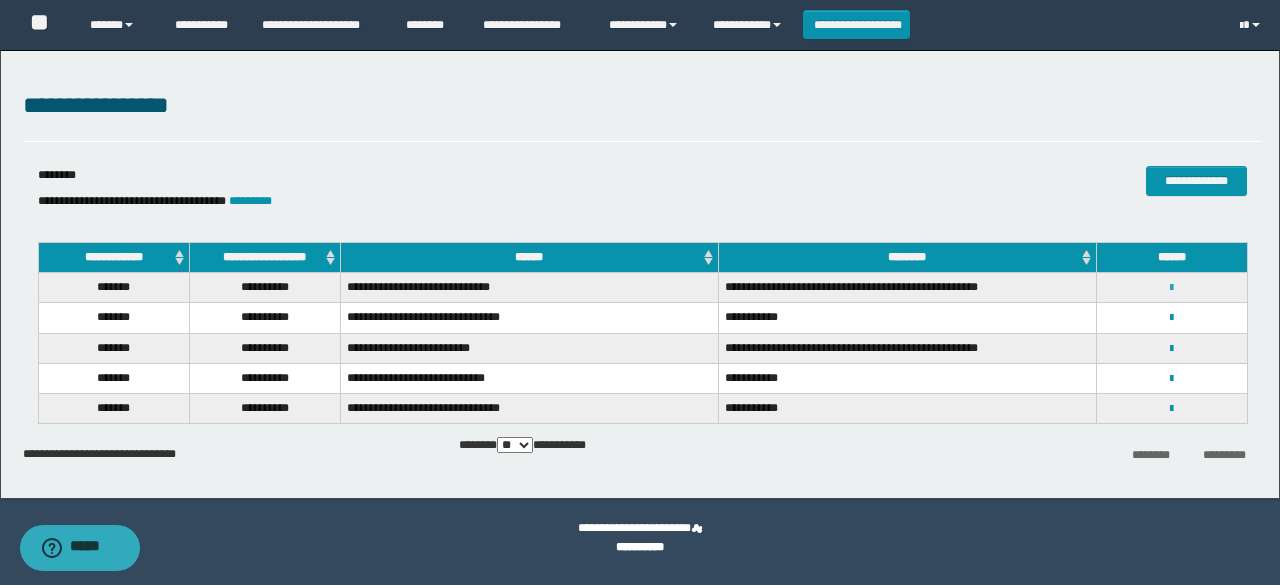 click at bounding box center (1171, 288) 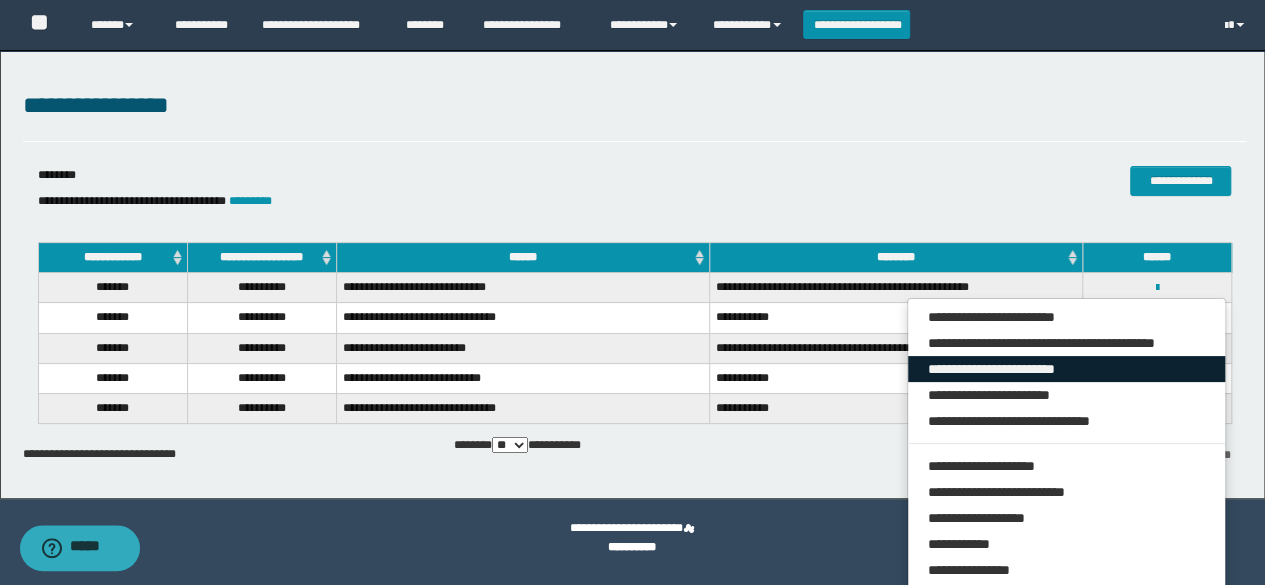 click on "**********" at bounding box center [1067, 369] 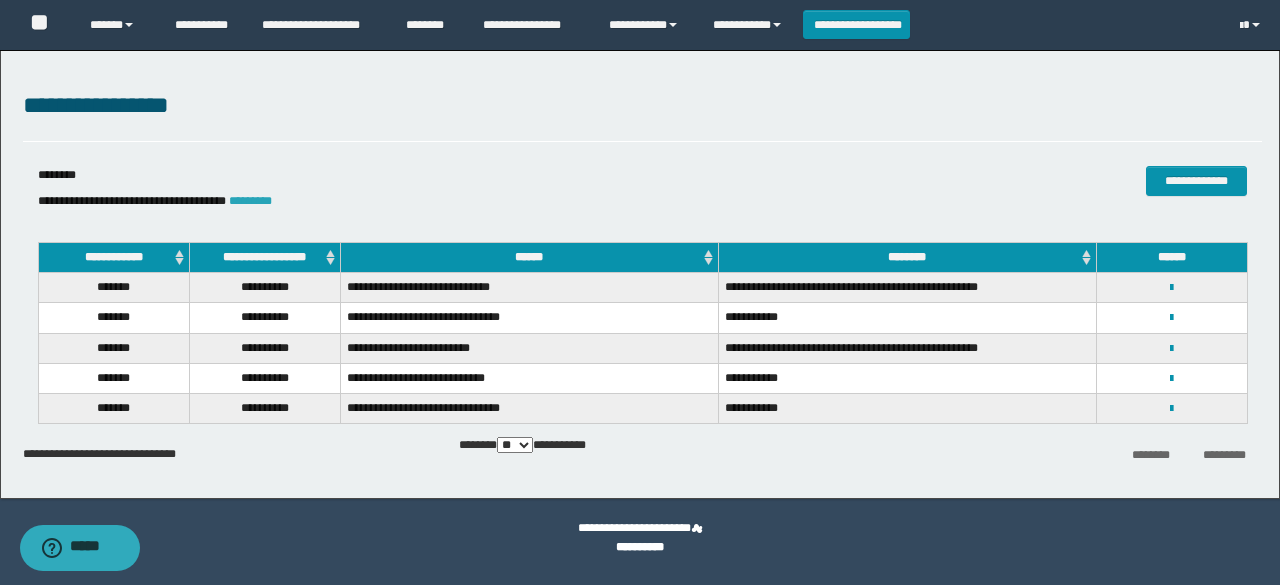 click on "*********" at bounding box center [250, 201] 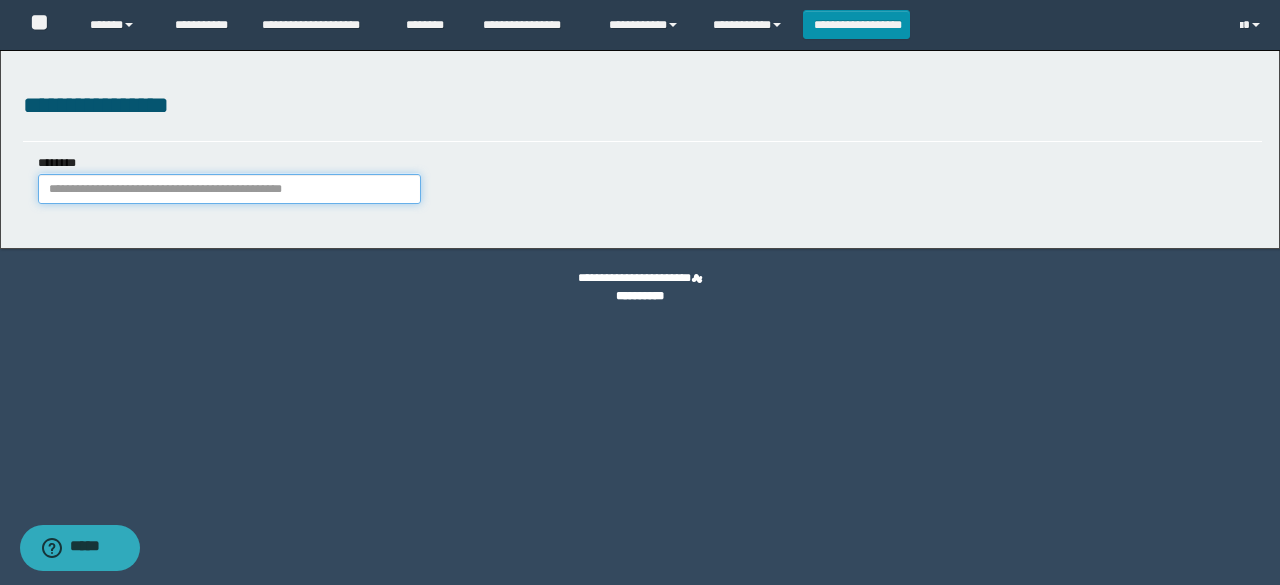 click on "********" at bounding box center (229, 189) 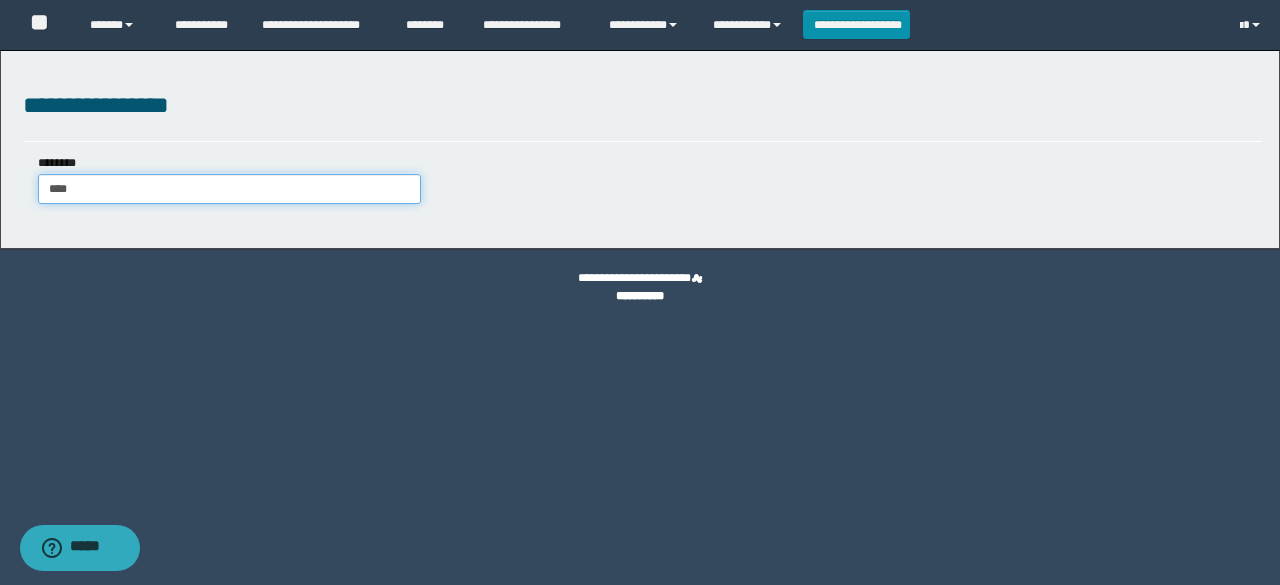 type on "****" 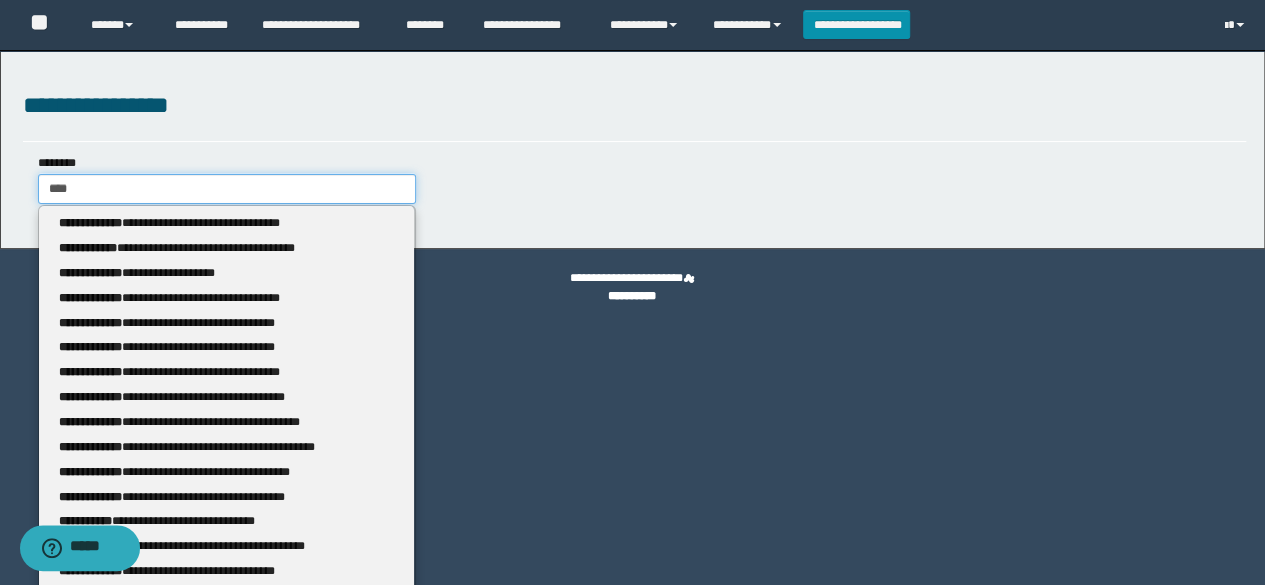 type 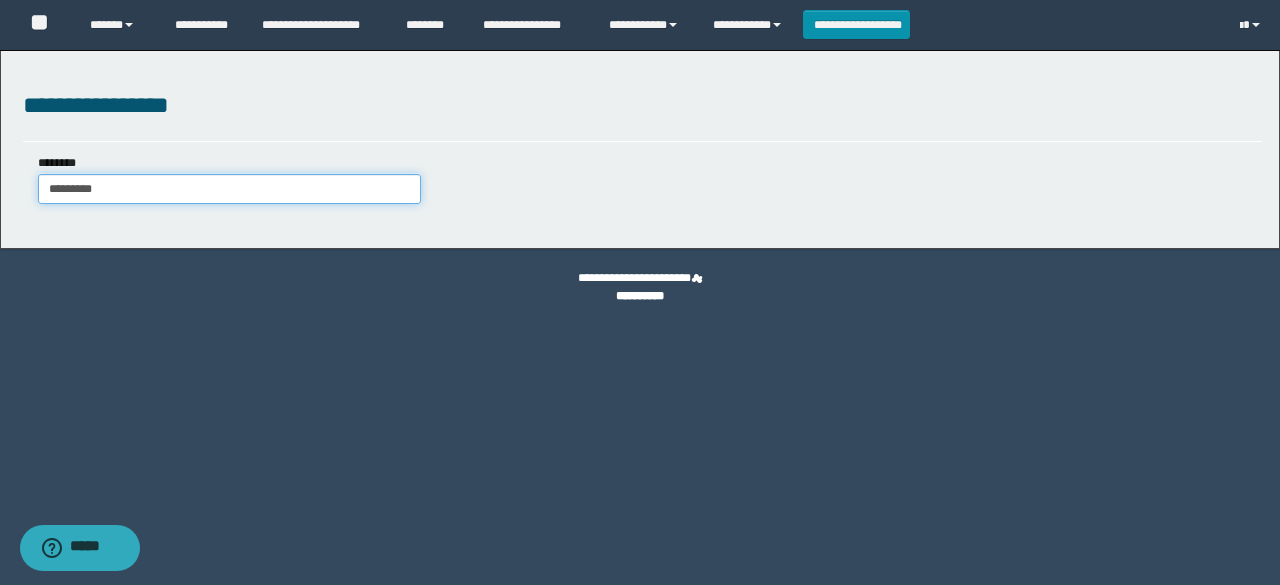 type on "**********" 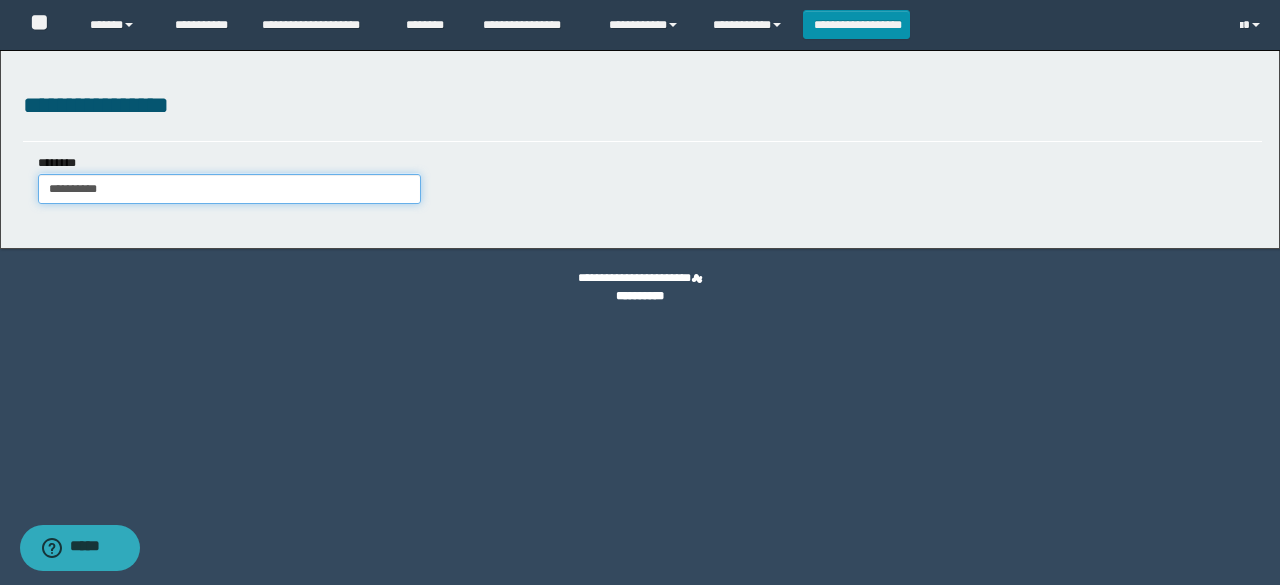 type on "**********" 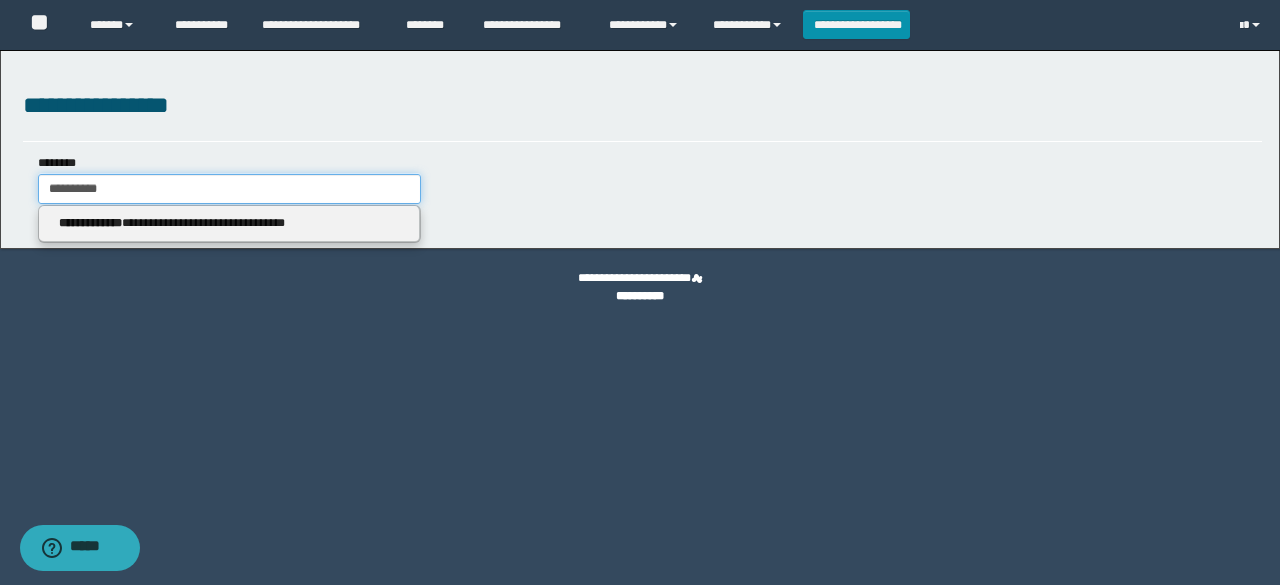type 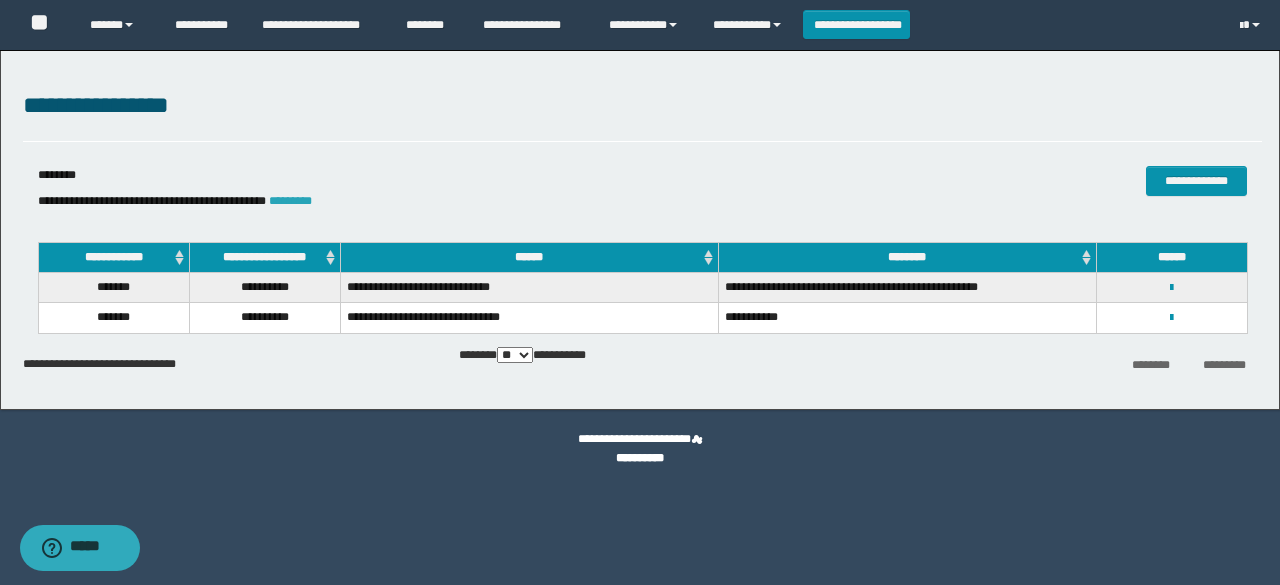 click on "*********" at bounding box center [290, 201] 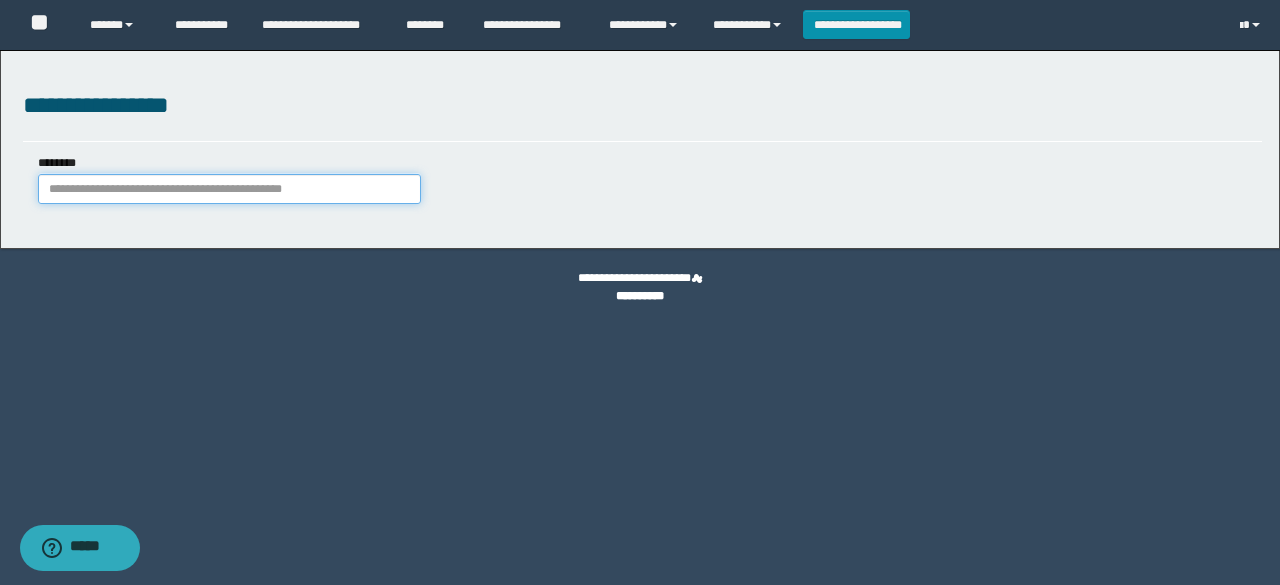 click on "********" at bounding box center [229, 189] 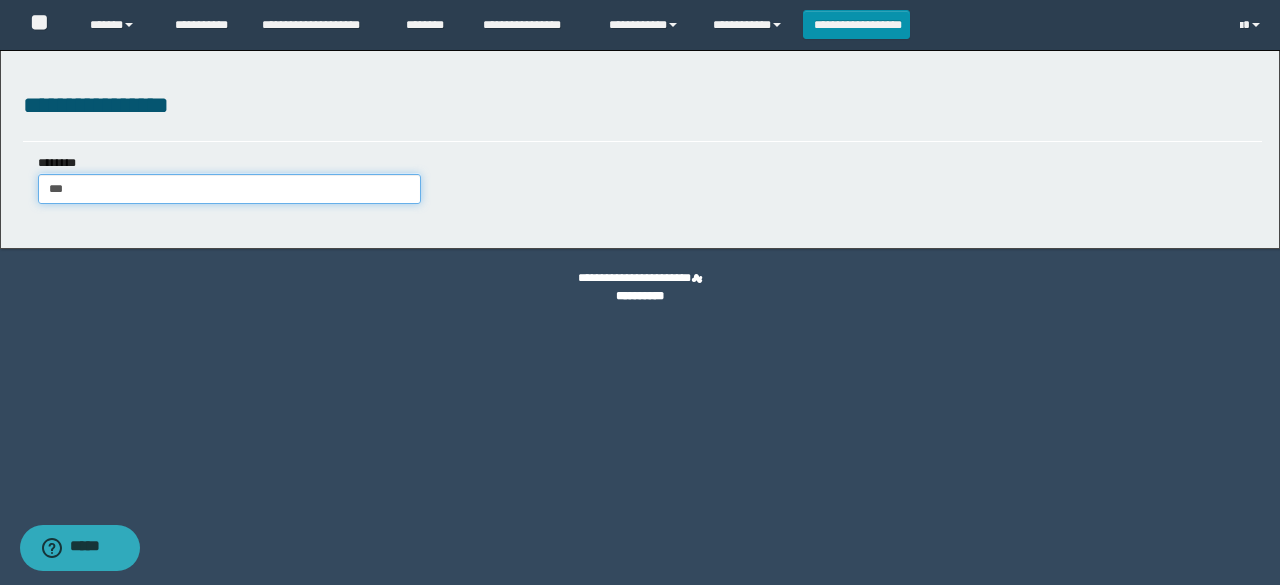 type on "****" 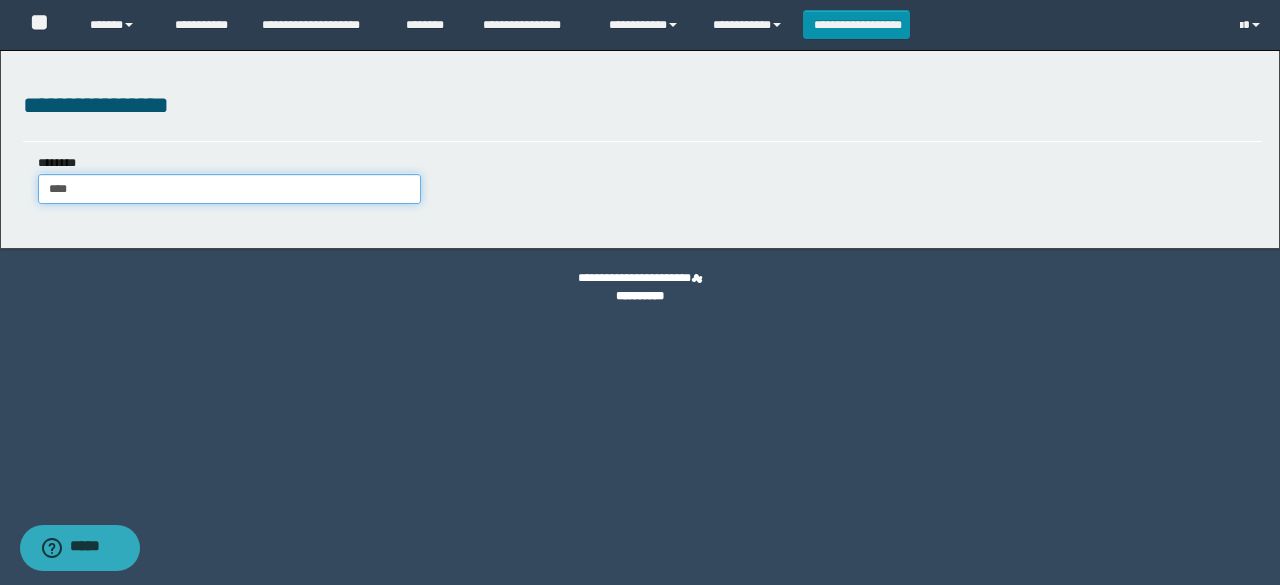 type on "****" 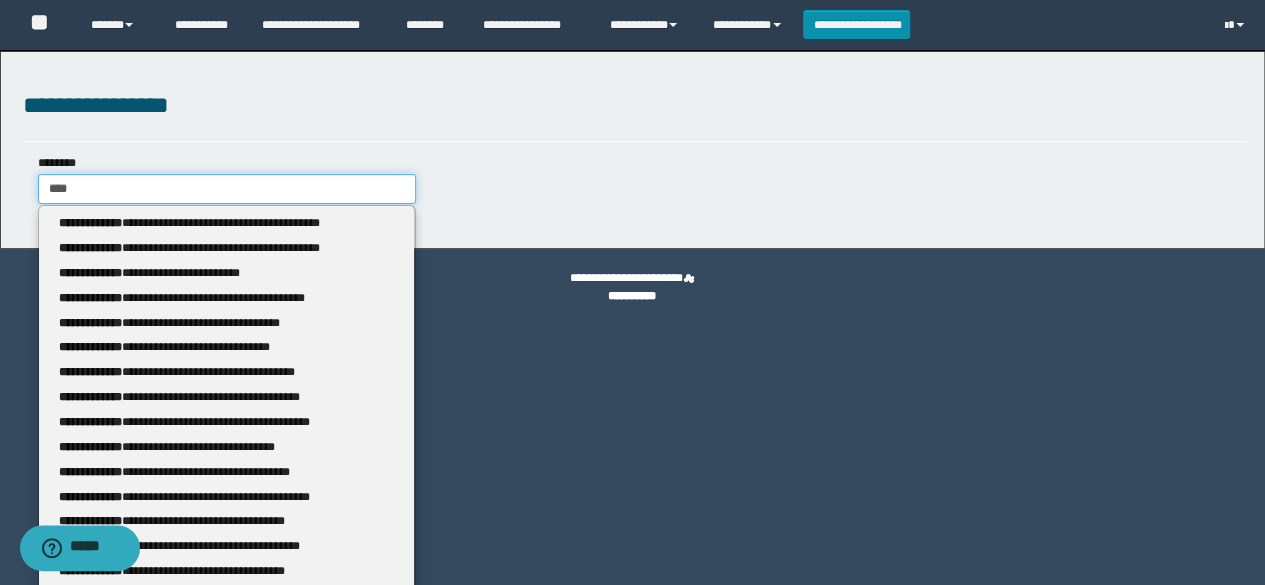 type 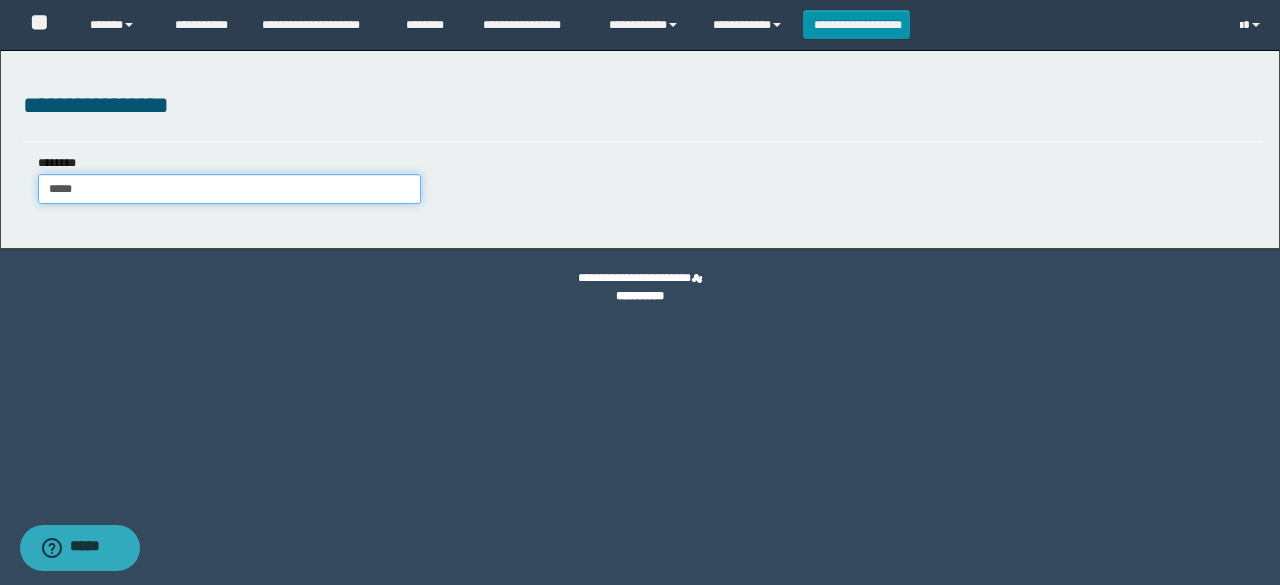 type on "******" 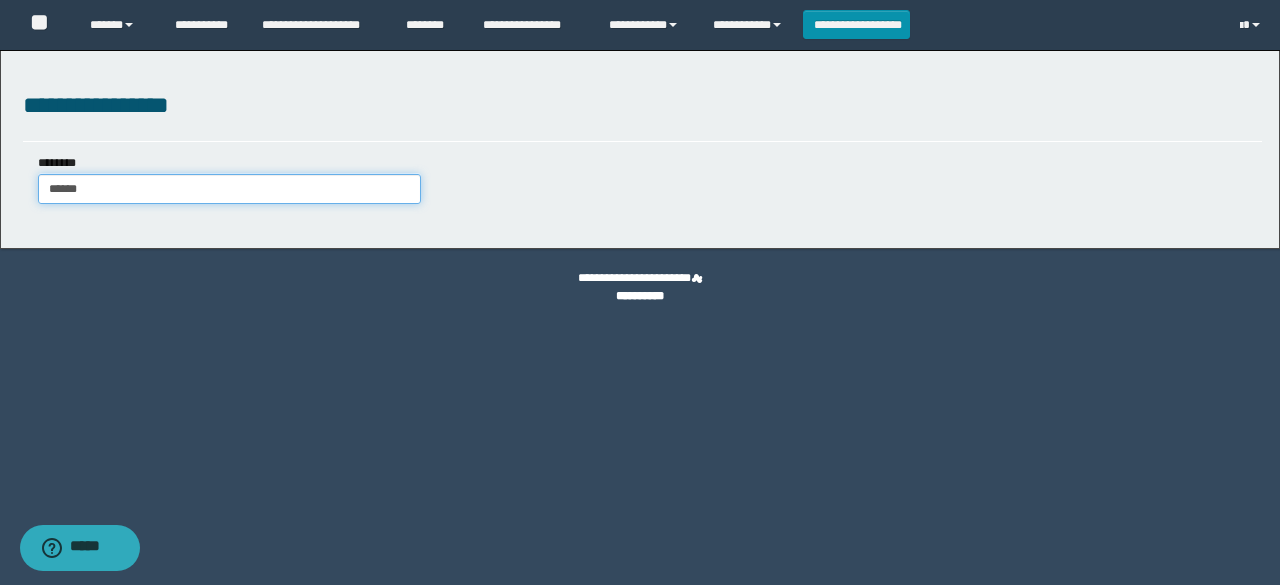 type on "******" 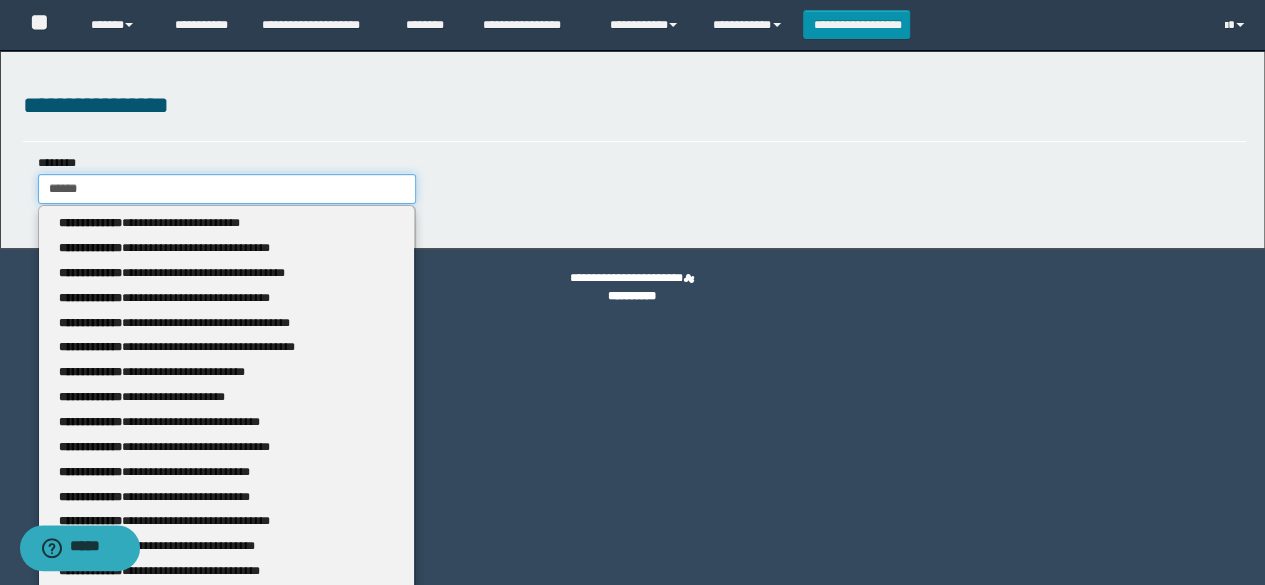 type on "******" 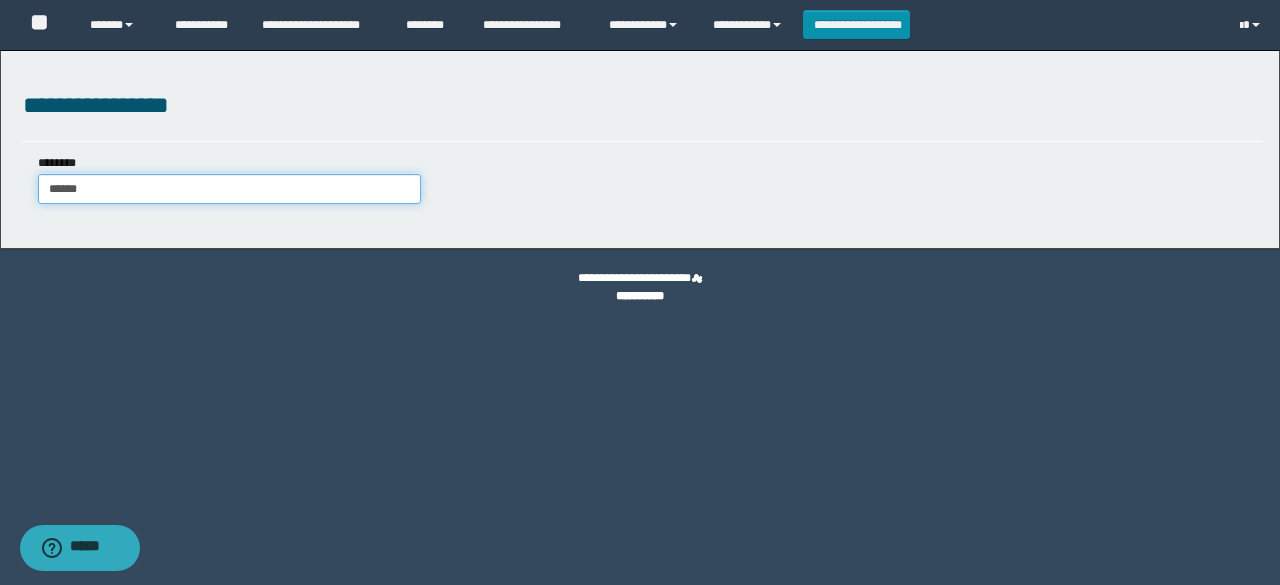 type on "******" 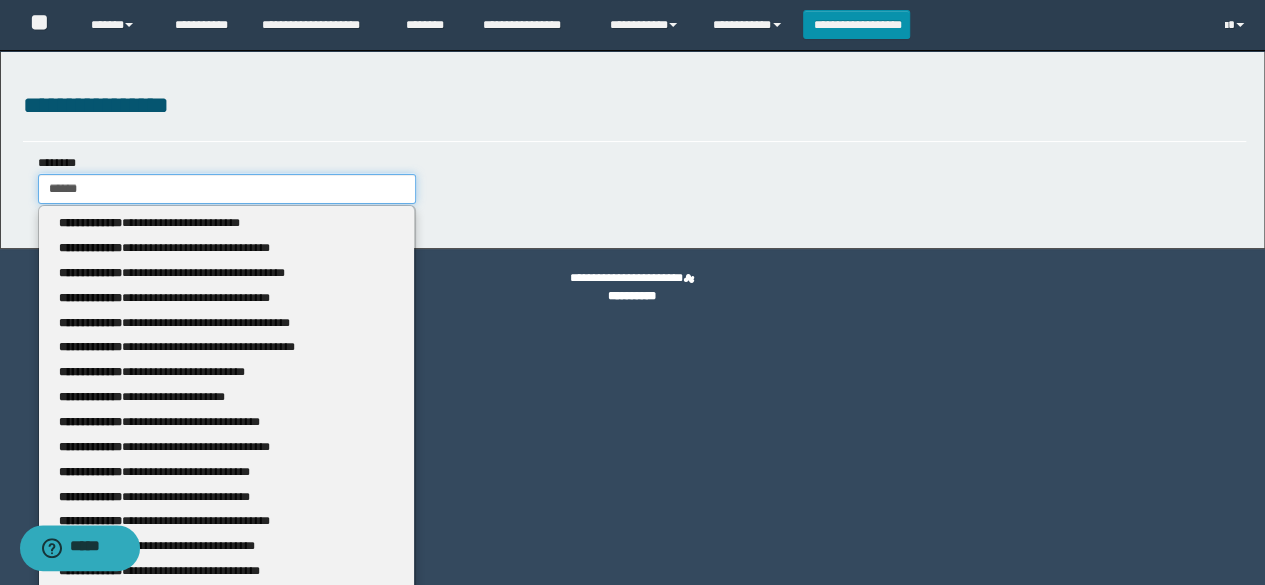 type 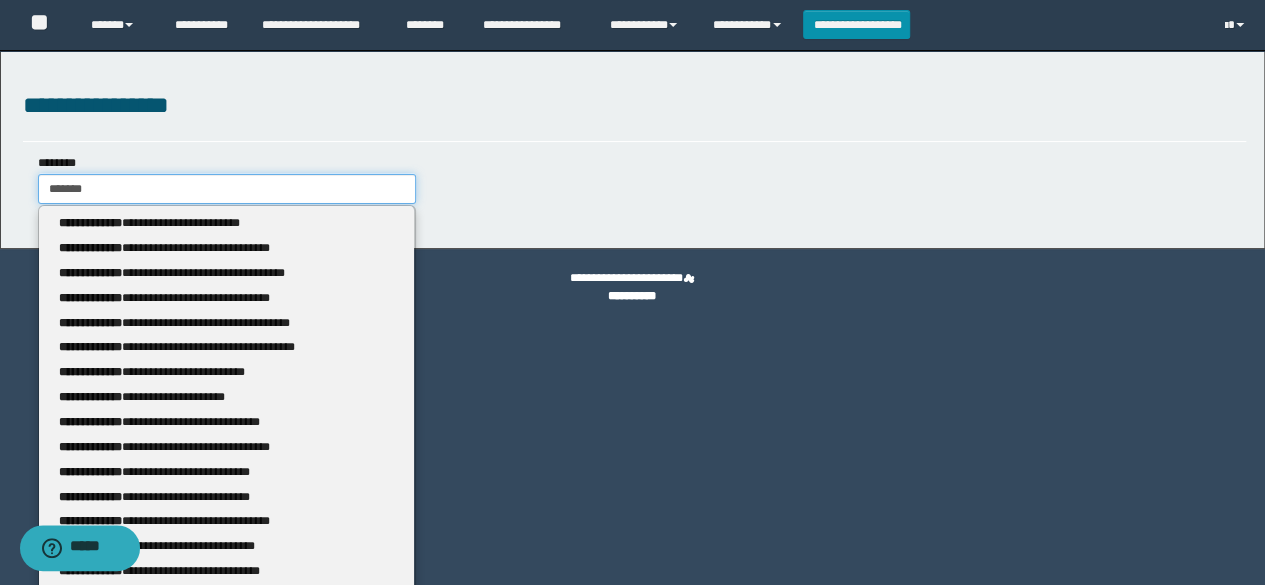 type on "*******" 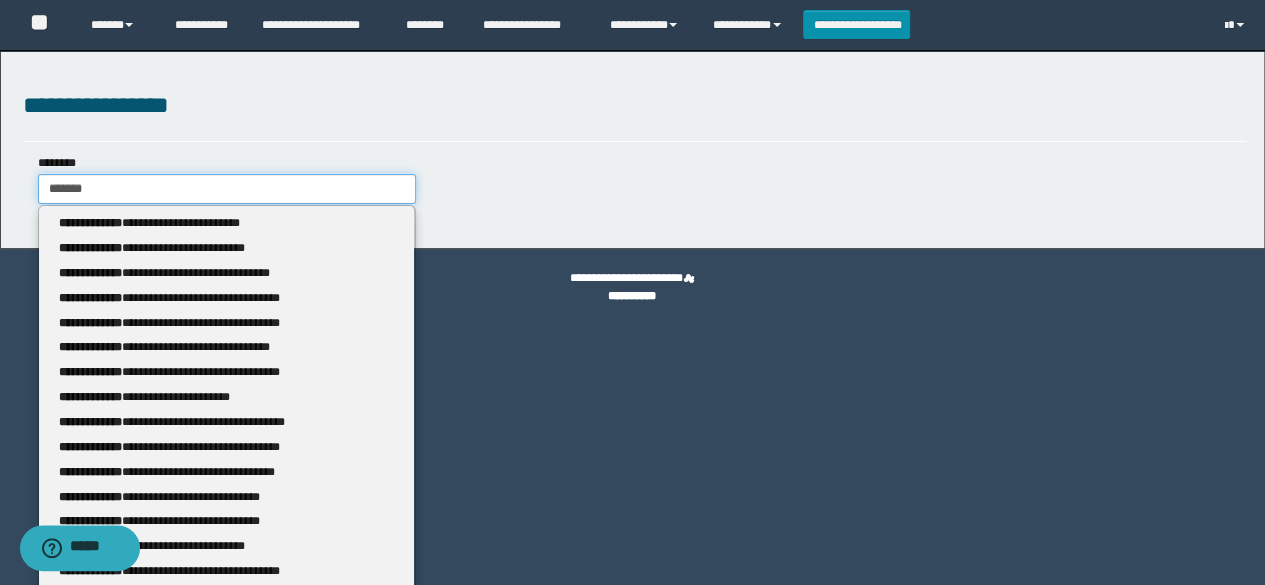 type 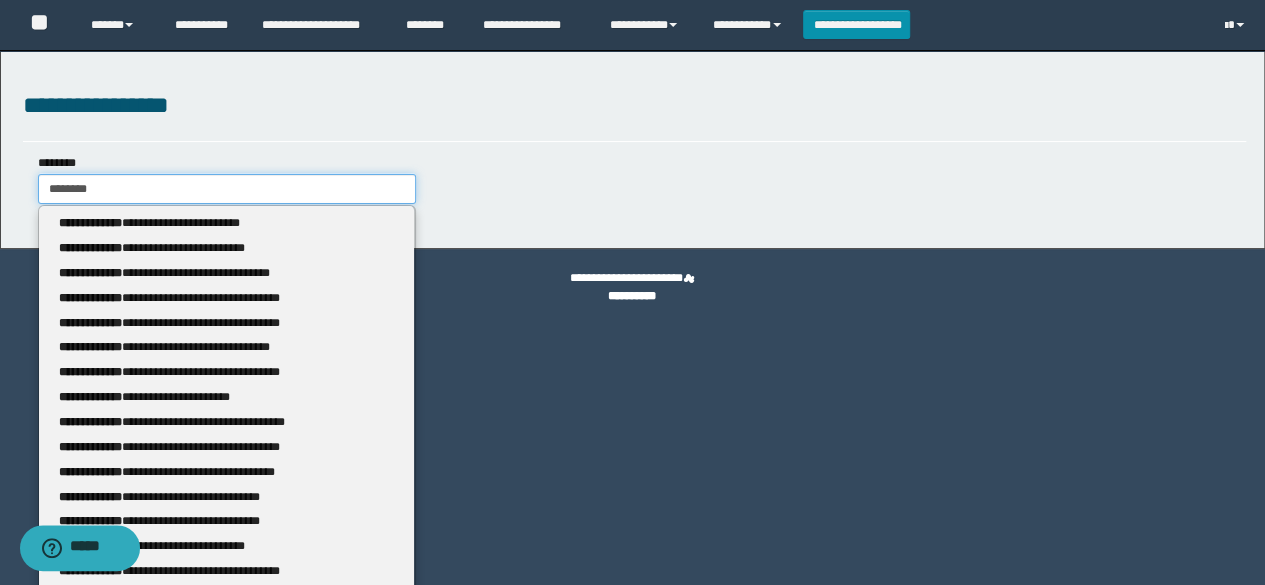 type on "********" 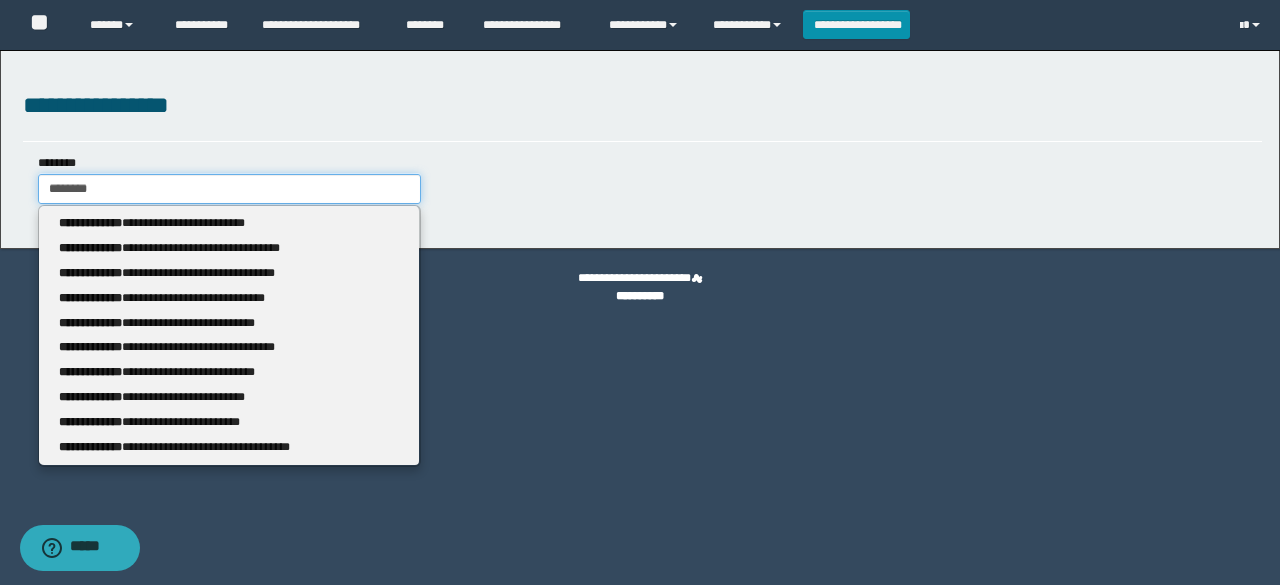 type 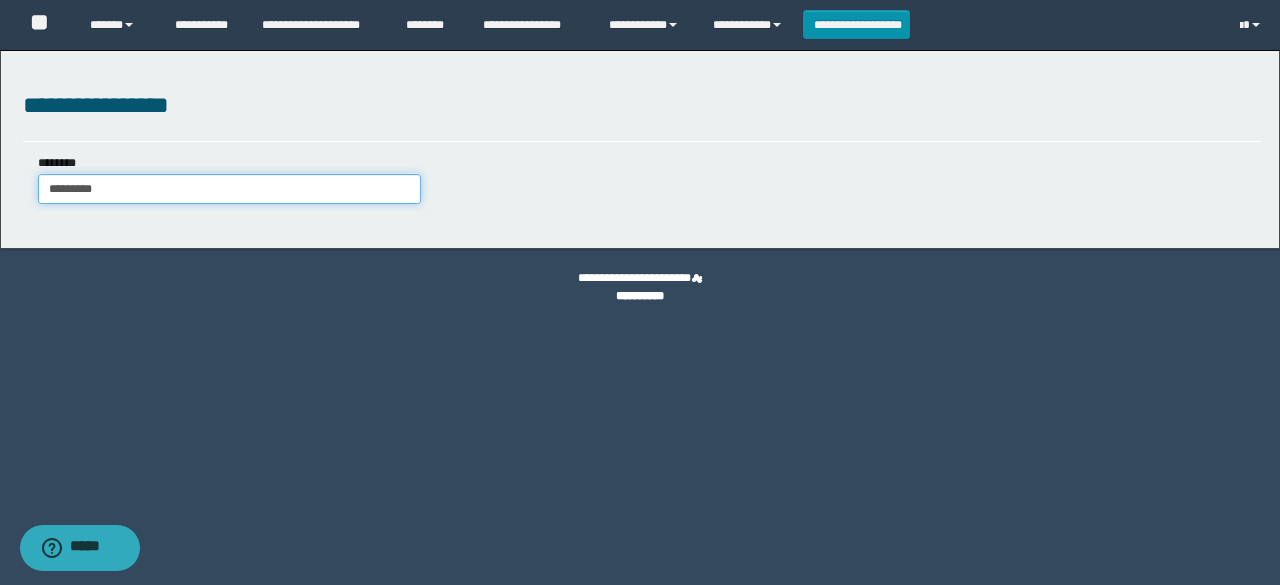 type on "**********" 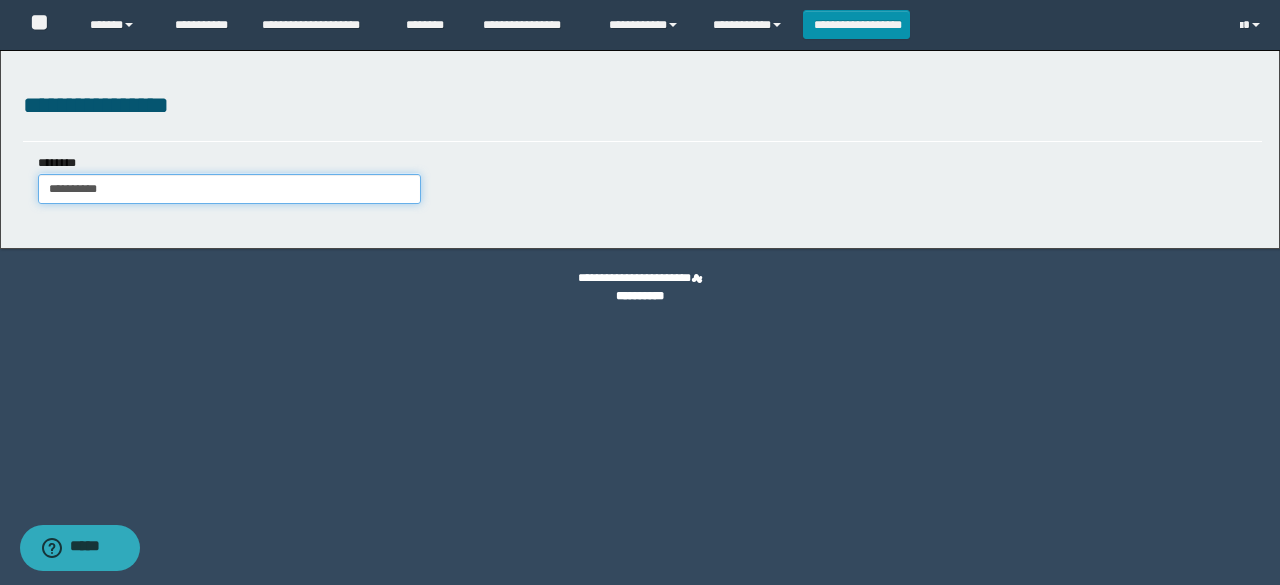 type on "**********" 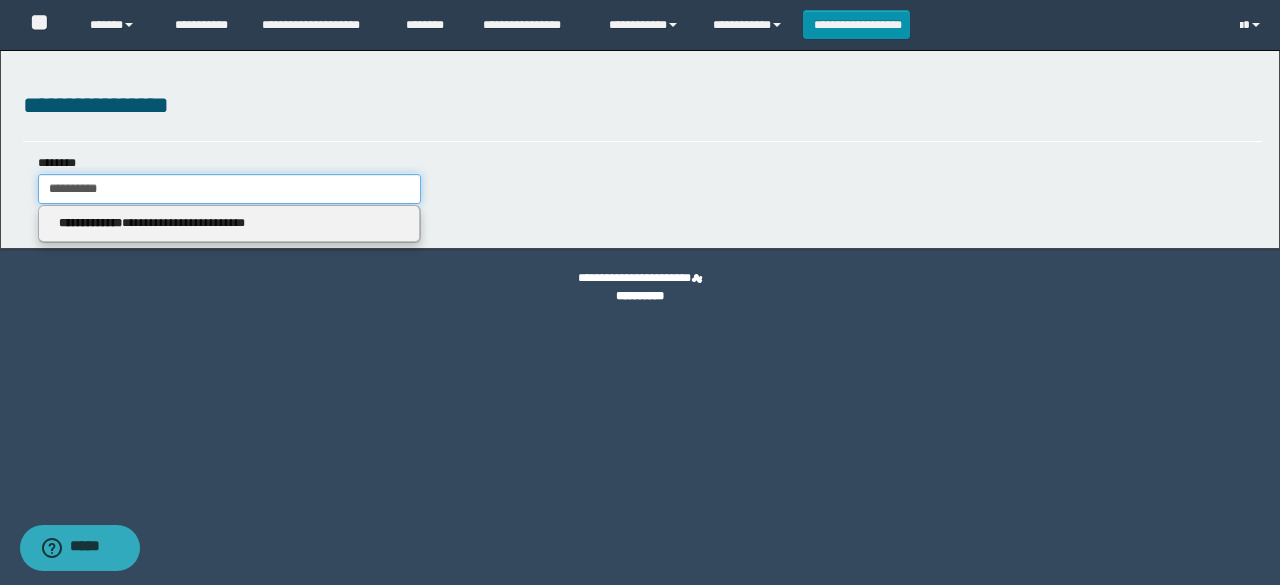 type 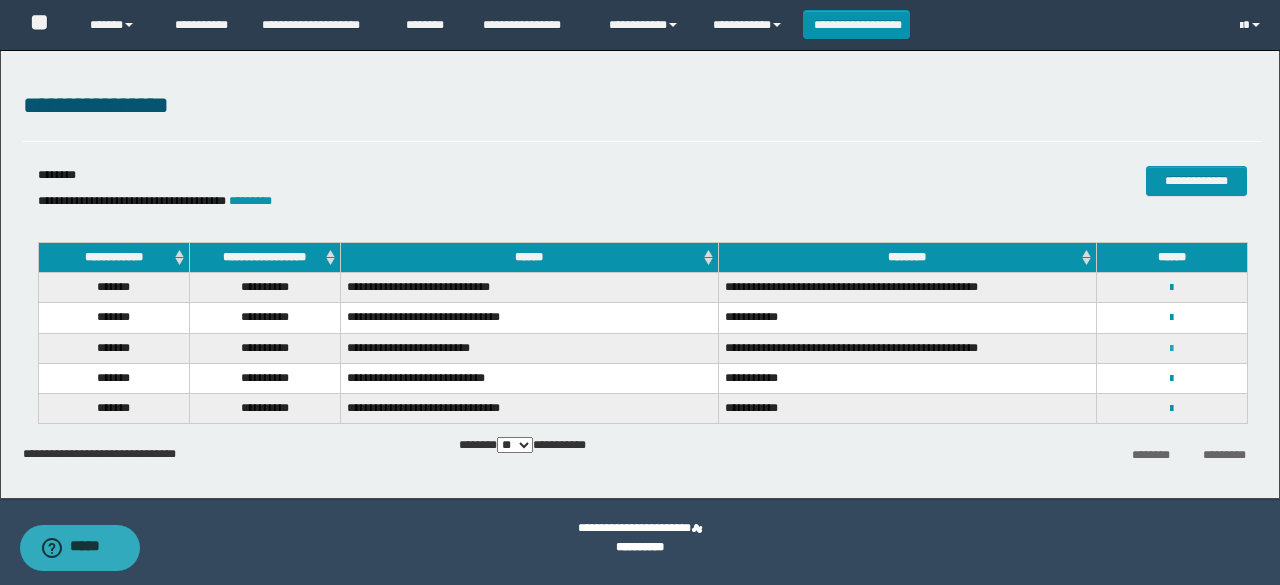 click at bounding box center [1171, 349] 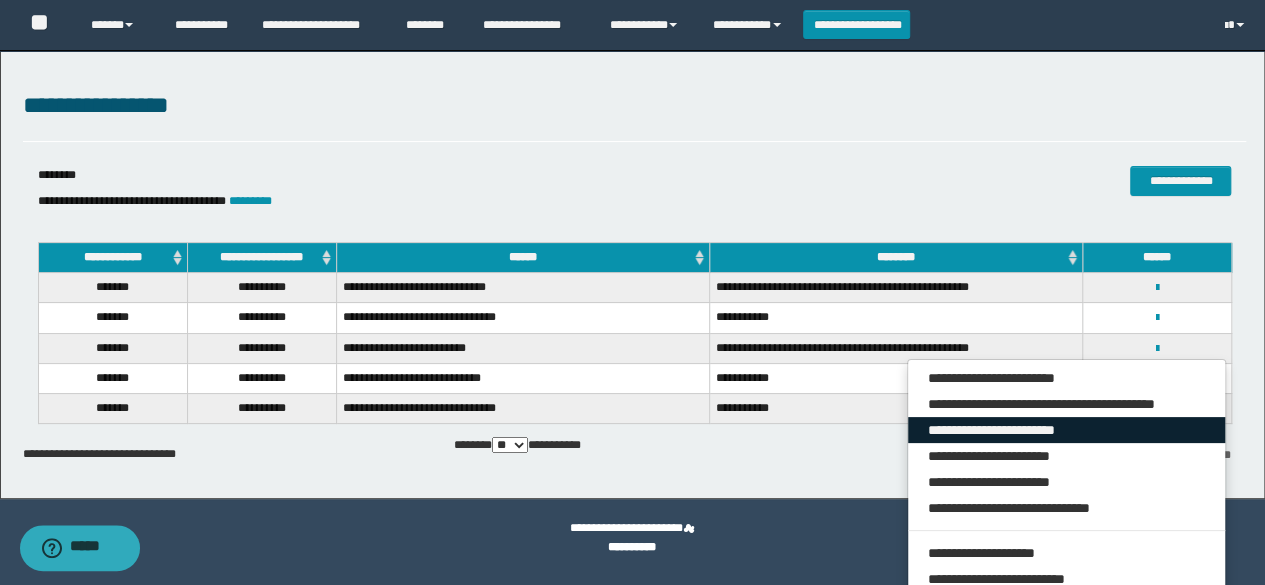 click on "**********" at bounding box center (1067, 430) 